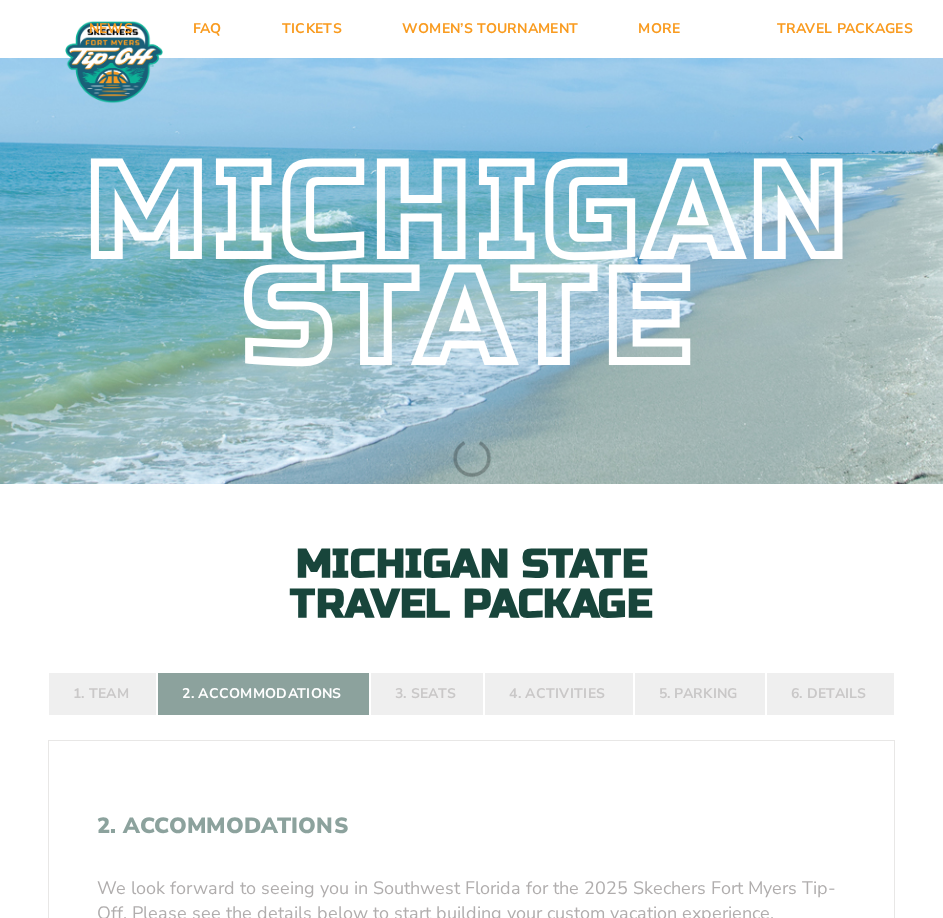 scroll, scrollTop: 0, scrollLeft: 0, axis: both 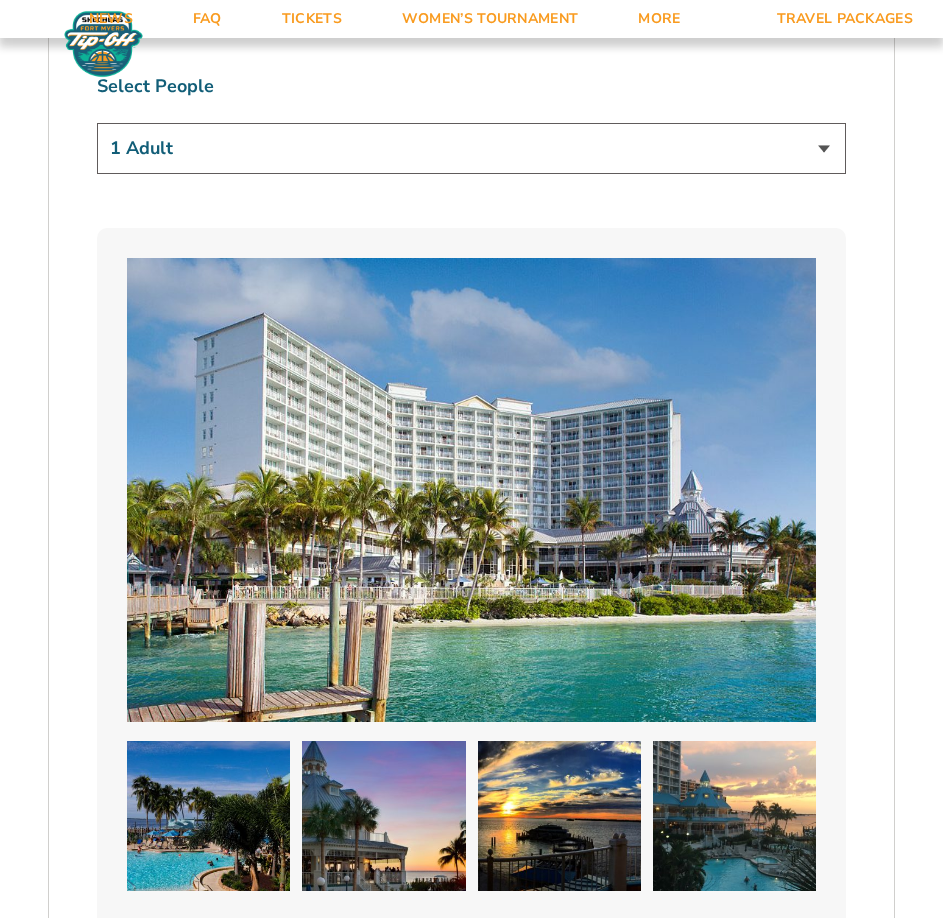 click on "1 Adult
2 Adults
3 Adults
4 Adults
2 Adults + 1 Child
2 Adults + 2 Children
2 Adults + 3 Children" at bounding box center (471, 148) 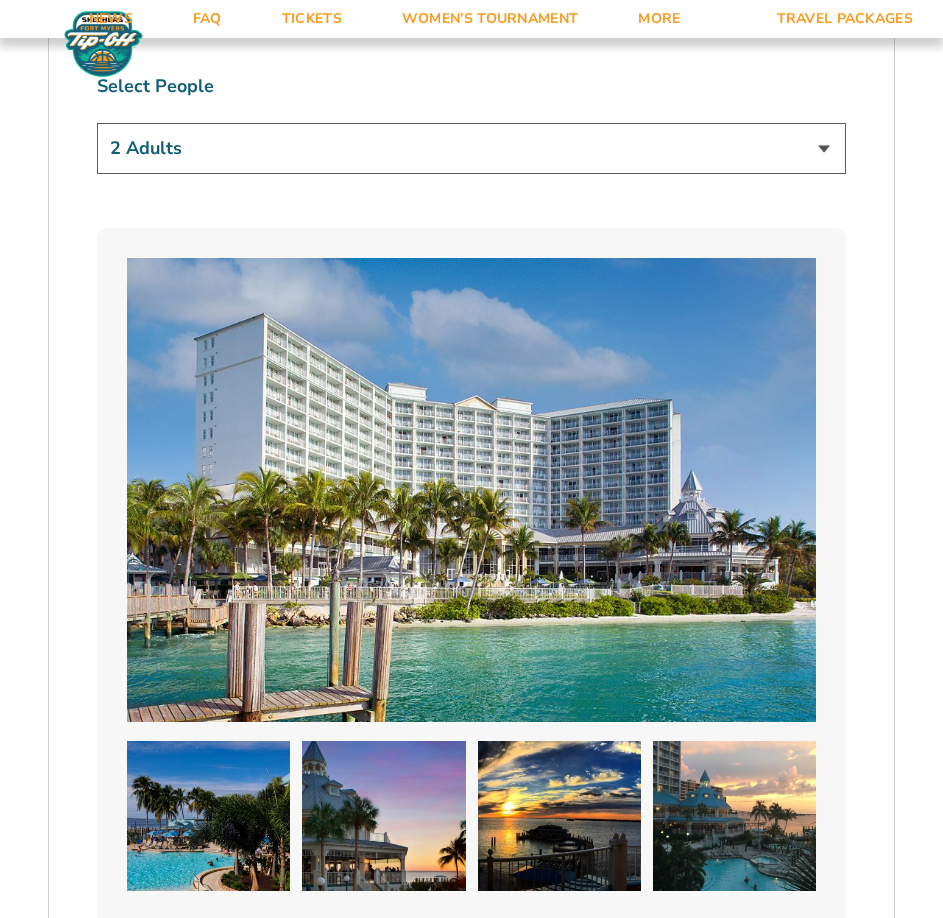 click on "1 Adult
2 Adults
3 Adults
4 Adults
2 Adults + 1 Child
2 Adults + 2 Children
2 Adults + 3 Children" at bounding box center (471, 148) 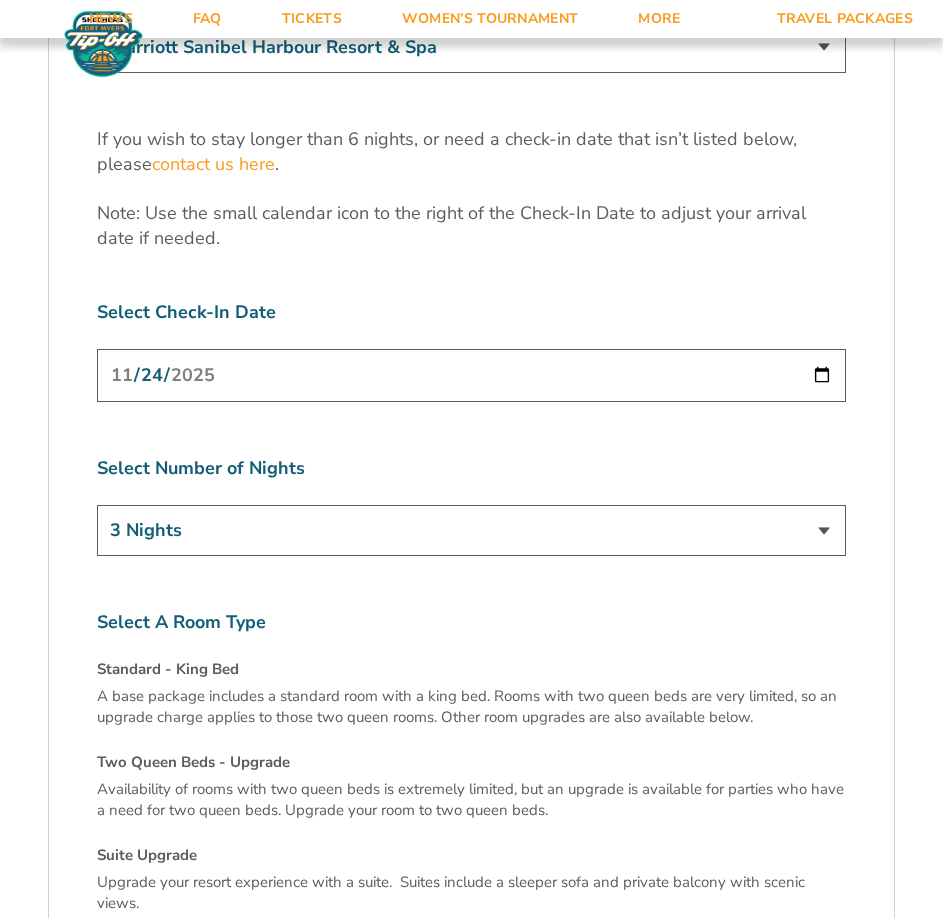 scroll, scrollTop: 6800, scrollLeft: 0, axis: vertical 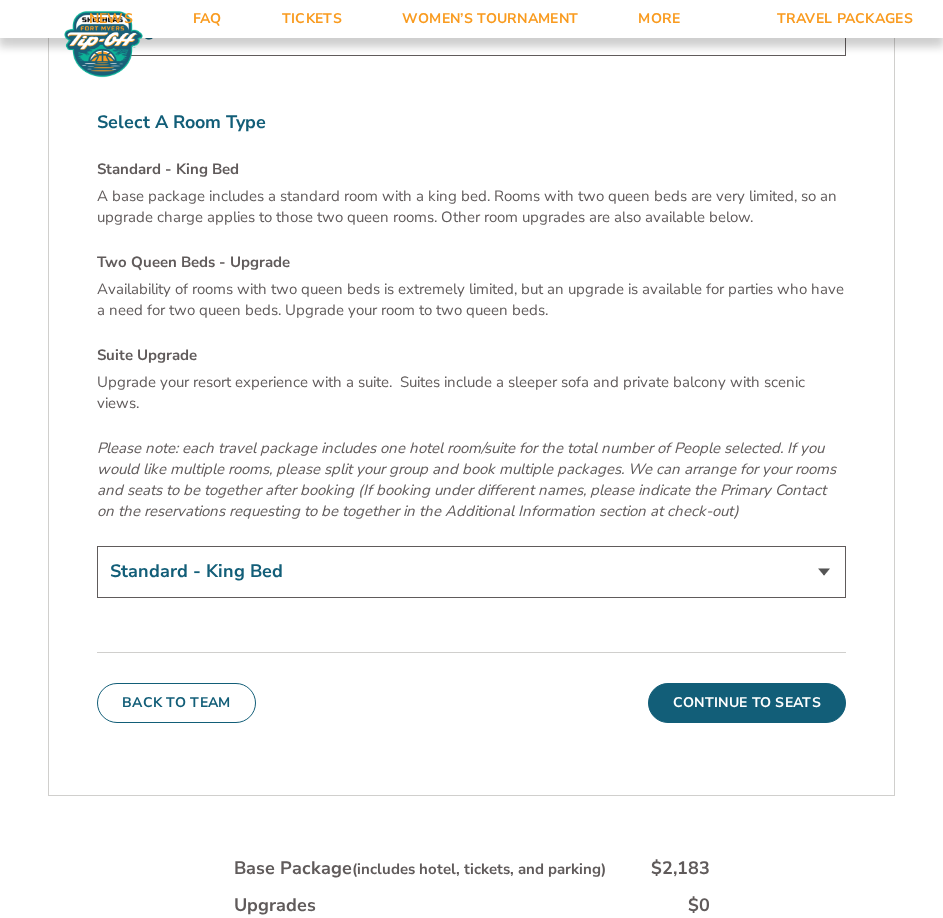 click on "Standard - King Bed Two Queen Beds - Upgrade (+$15 per night) Suite Upgrade (+$175 per night)" at bounding box center (471, 571) 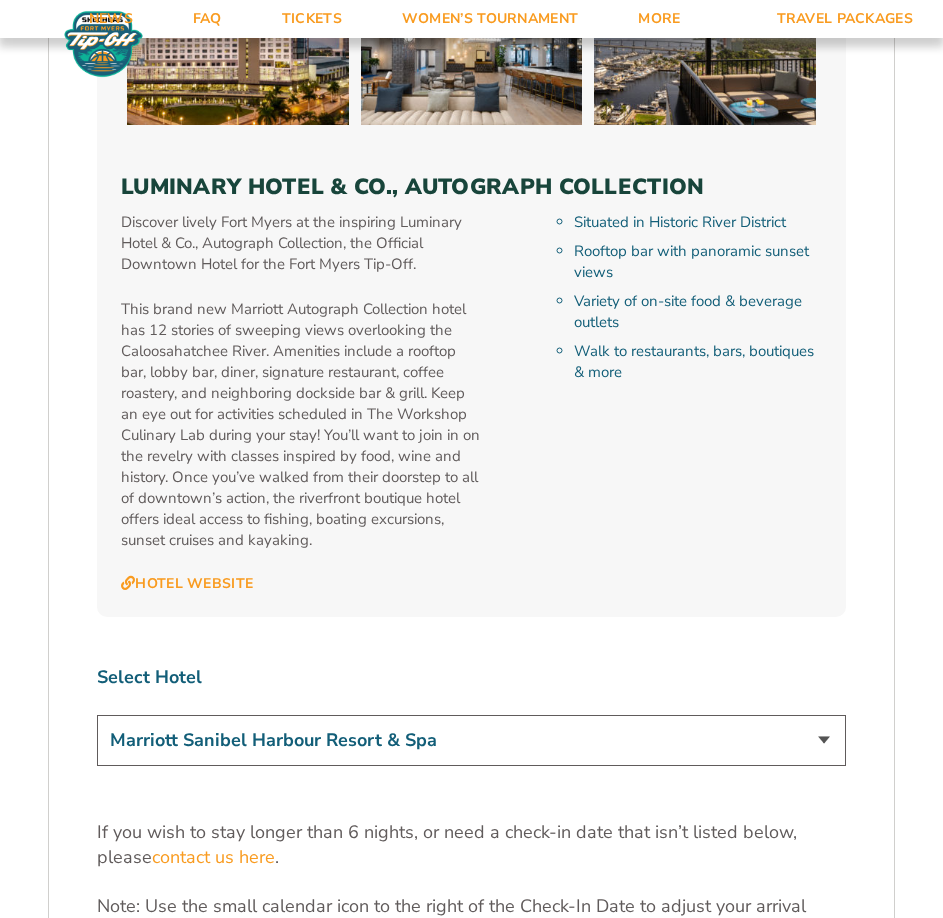 scroll, scrollTop: 5794, scrollLeft: 0, axis: vertical 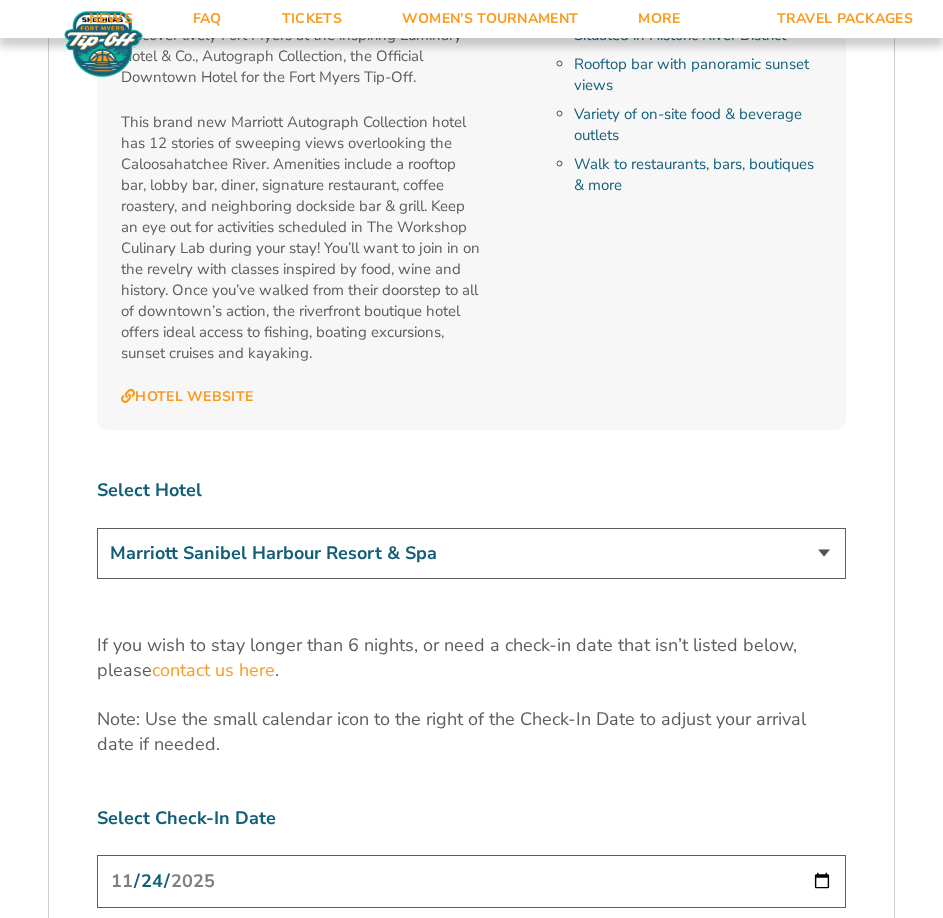 click on "Marriott Sanibel Harbour Resort & Spa Margaritaville Beach Resort Pink Shell Beach Resort & Marina Luminary Hotel & Co., Autograph Collection" at bounding box center (471, 553) 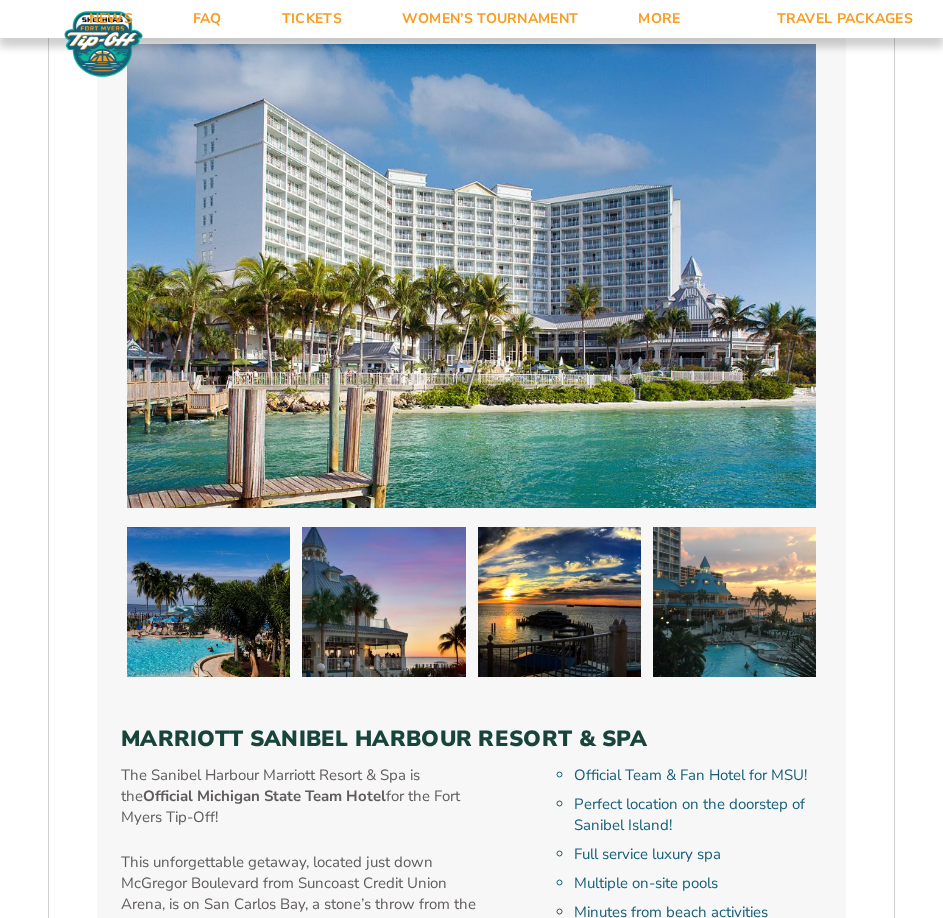 scroll, scrollTop: 1394, scrollLeft: 0, axis: vertical 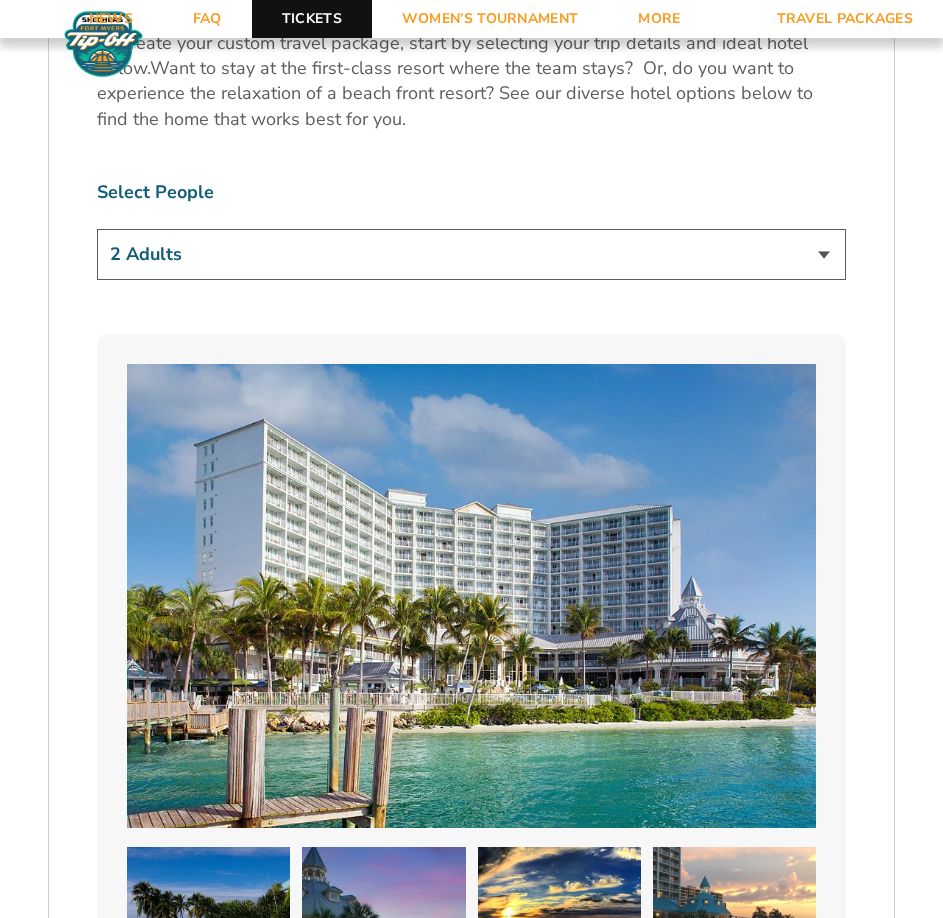 click on "Tickets" at bounding box center [312, 19] 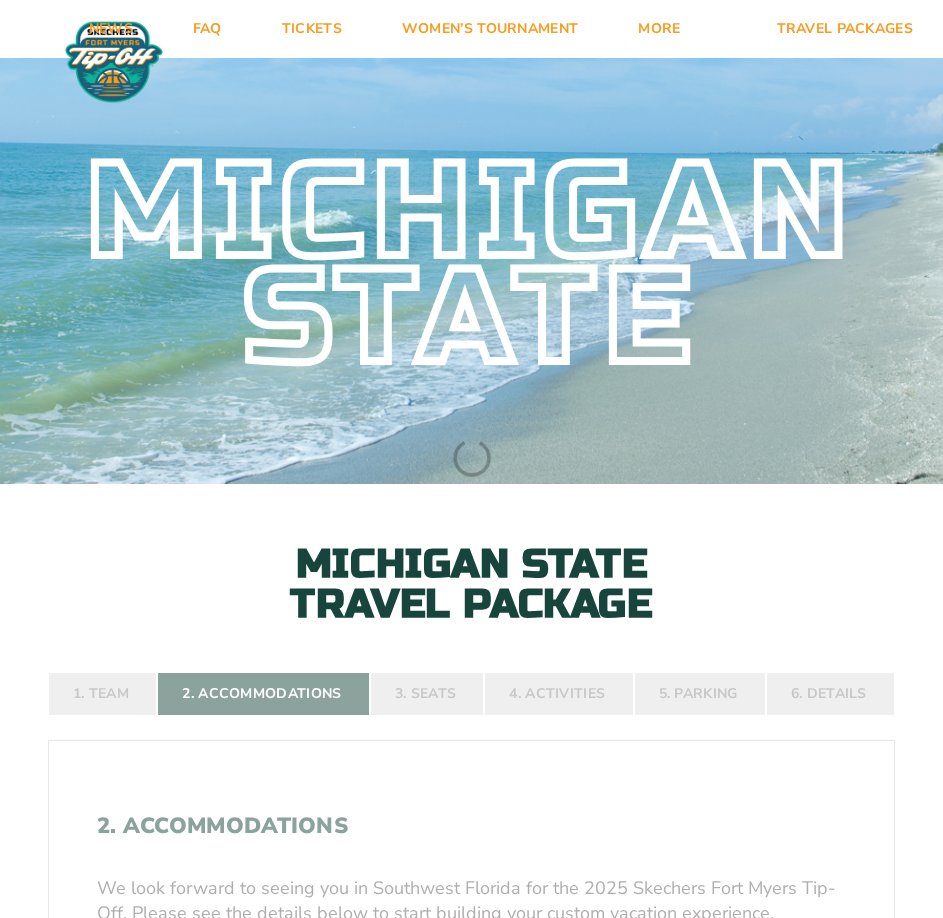 scroll, scrollTop: 0, scrollLeft: 0, axis: both 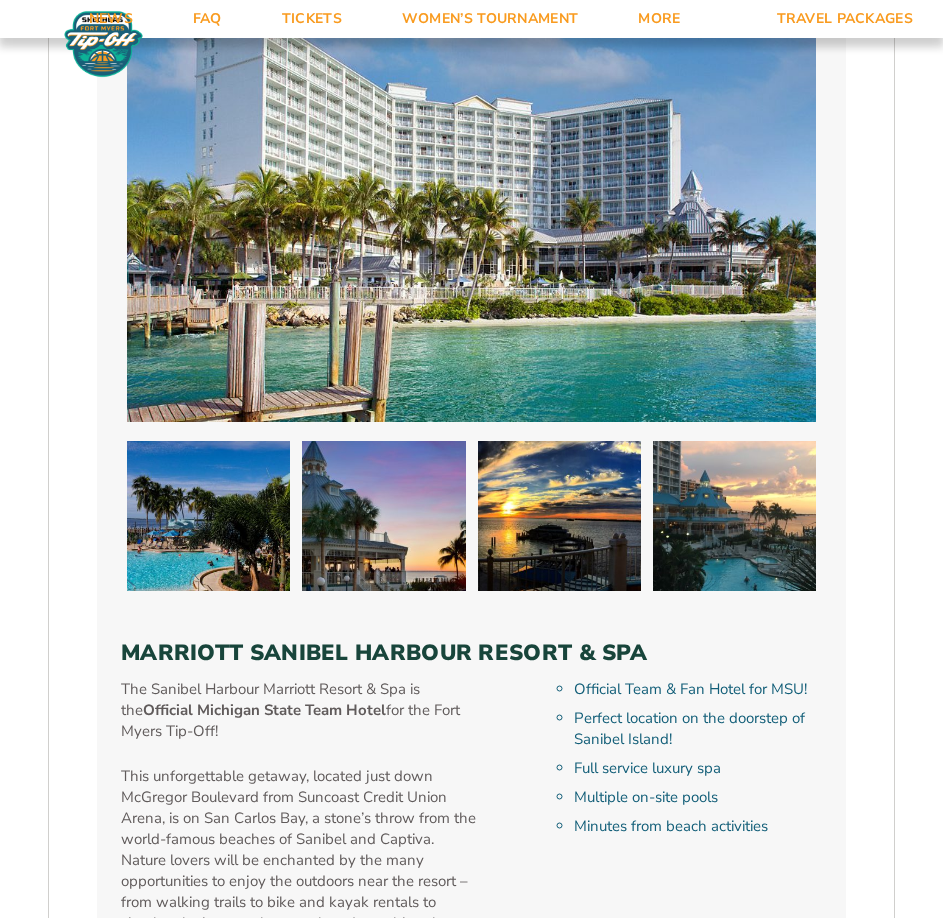 click at bounding box center (383, 516) 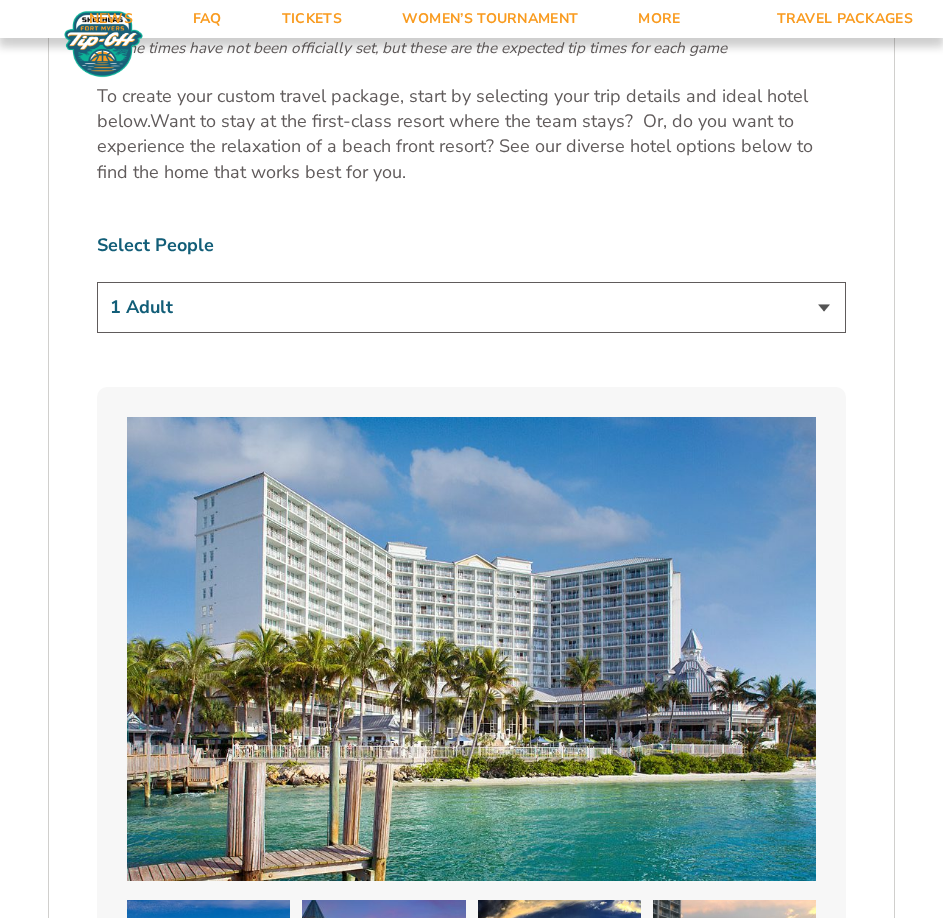 scroll, scrollTop: 1300, scrollLeft: 0, axis: vertical 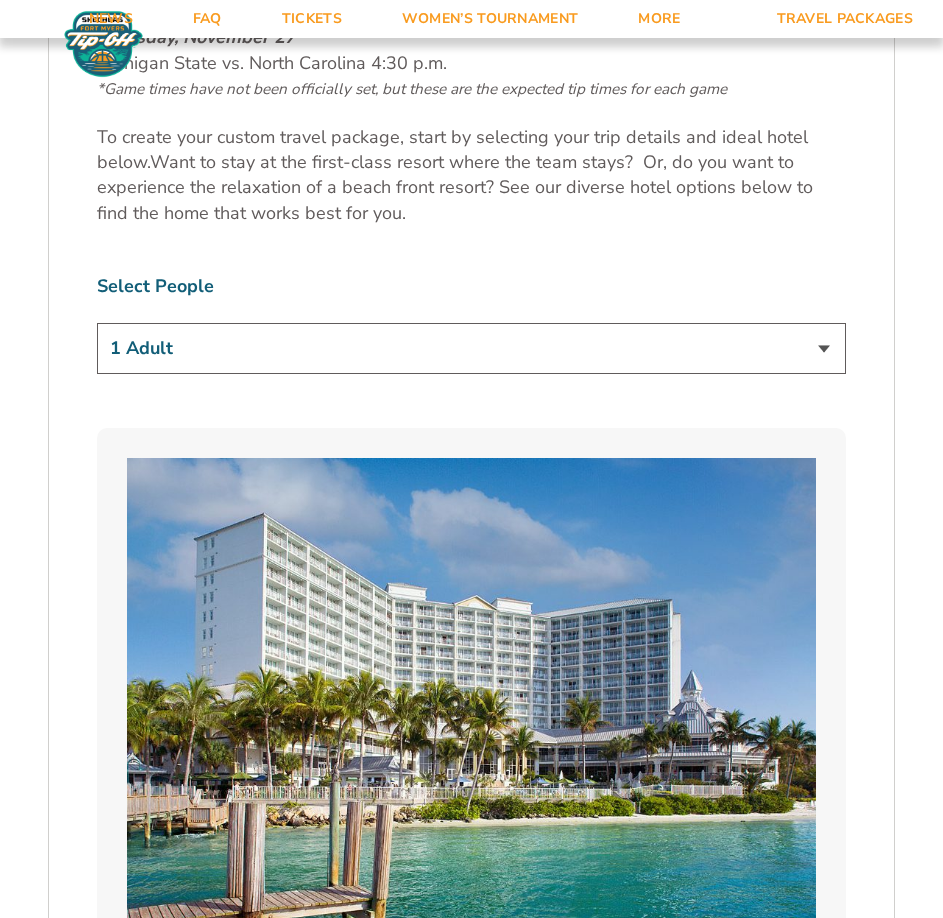 click on "Select People
1 Adult
2 Adults
3 Adults
4 Adults
2 Adults + 1 Child
2 Adults + 2 Children
2 Adults + 3 Children" at bounding box center [471, 327] 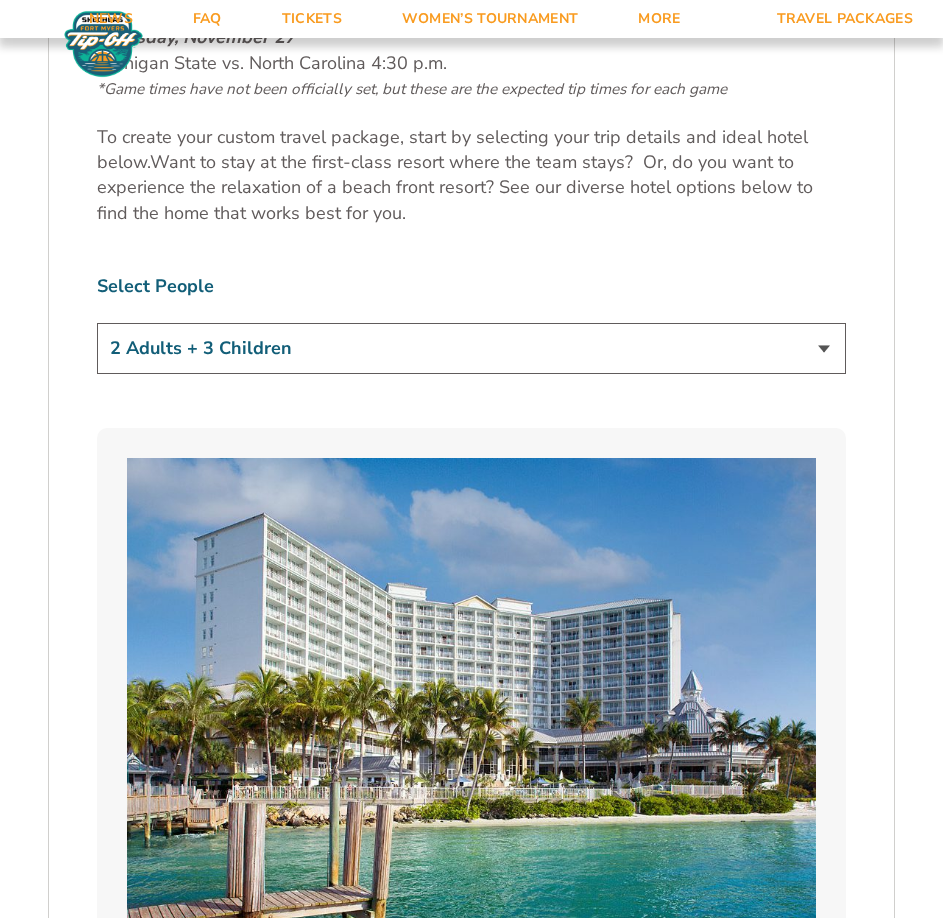 click on "1 Adult
2 Adults
3 Adults
4 Adults
2 Adults + 1 Child
2 Adults + 2 Children
2 Adults + 3 Children" at bounding box center (471, 348) 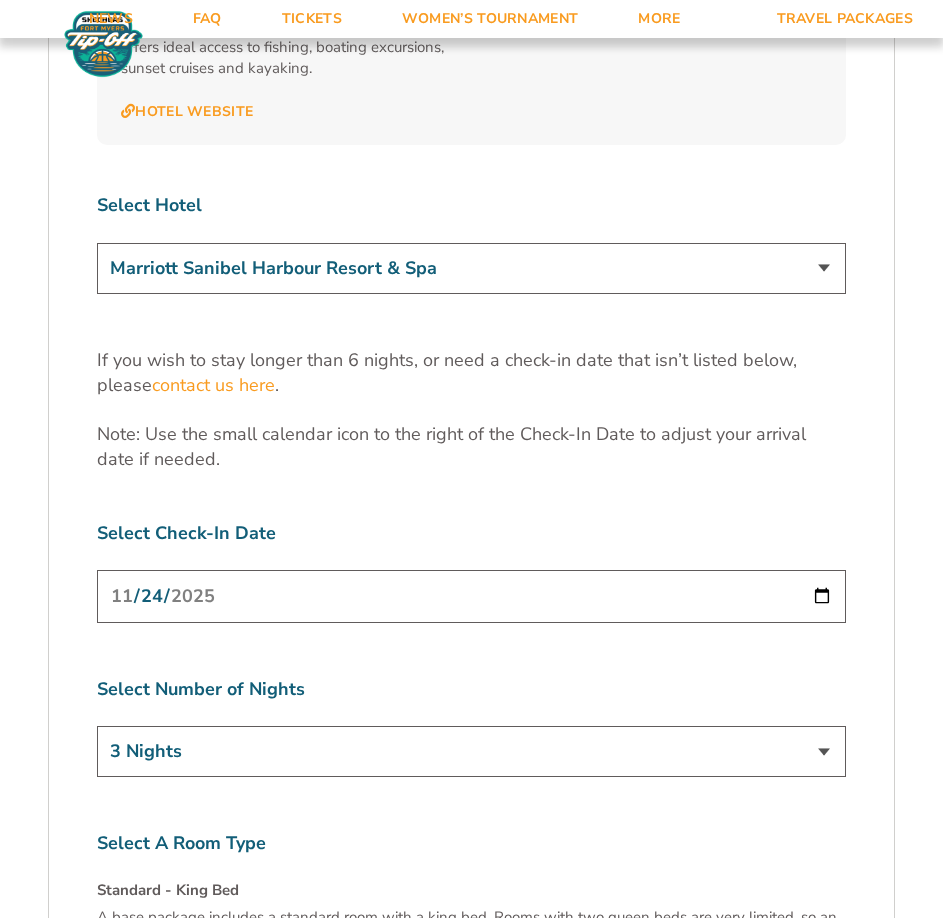 scroll, scrollTop: 6300, scrollLeft: 0, axis: vertical 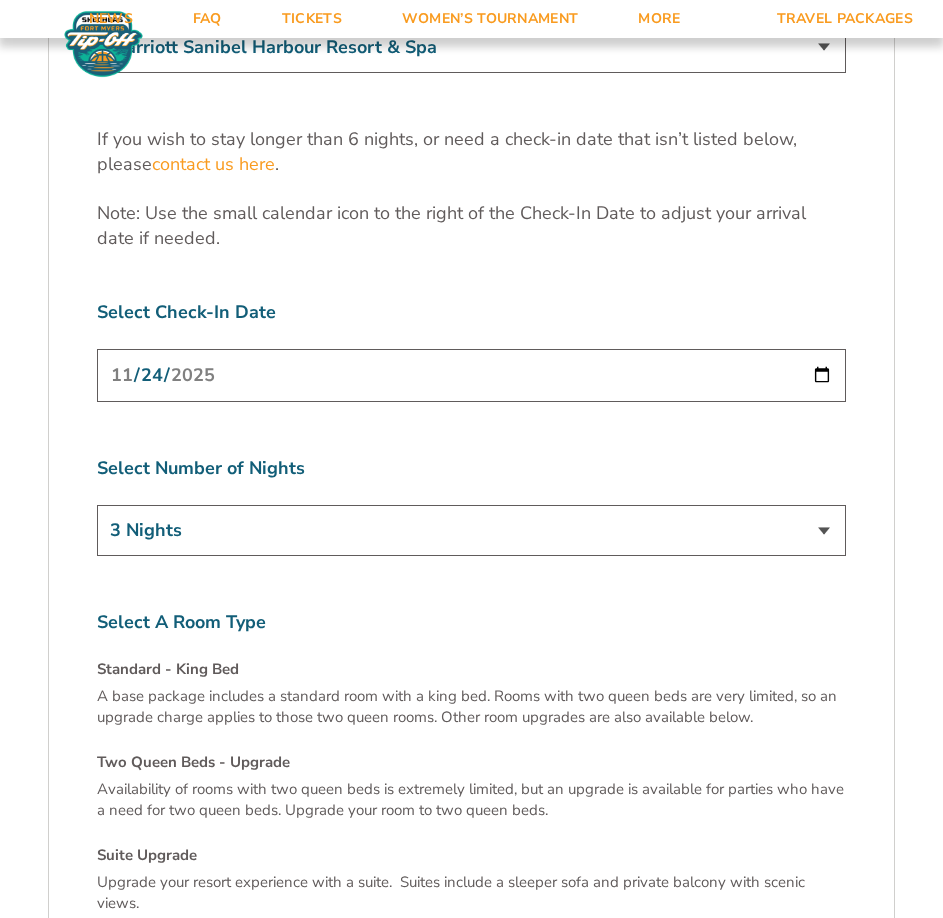 click on "2025-11-24" at bounding box center (471, 375) 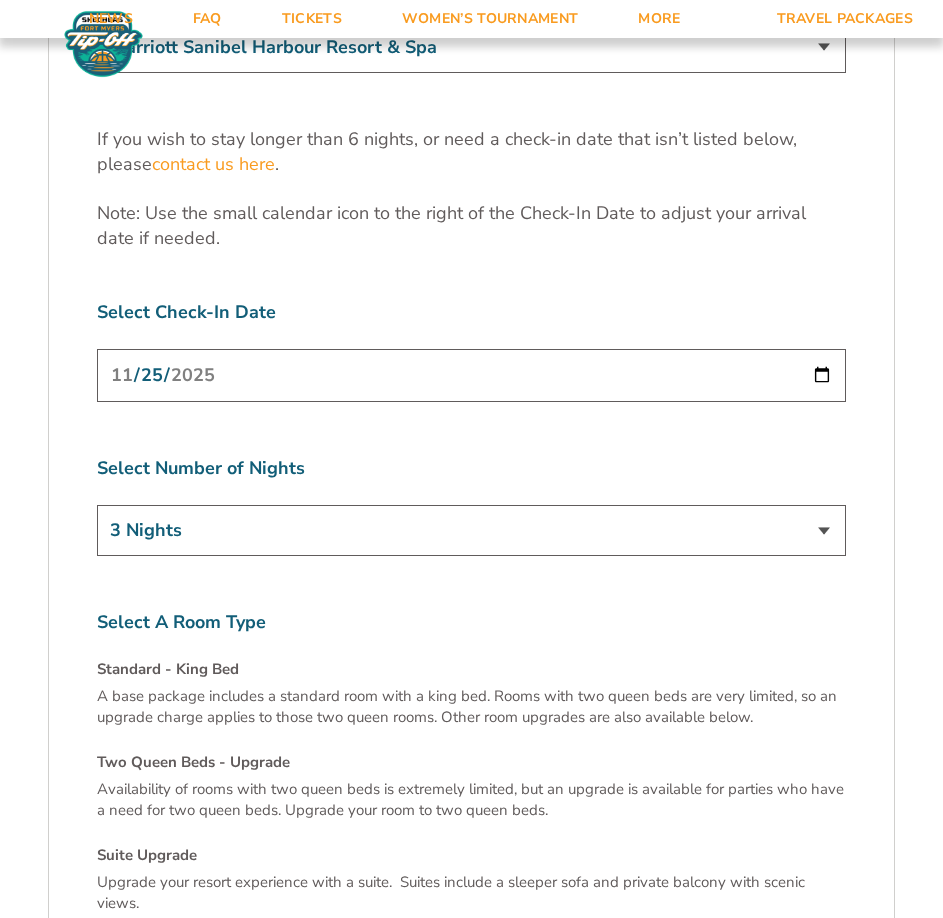 click on "3 Nights
4 Nights
5 Nights
6 Nights" at bounding box center [471, 530] 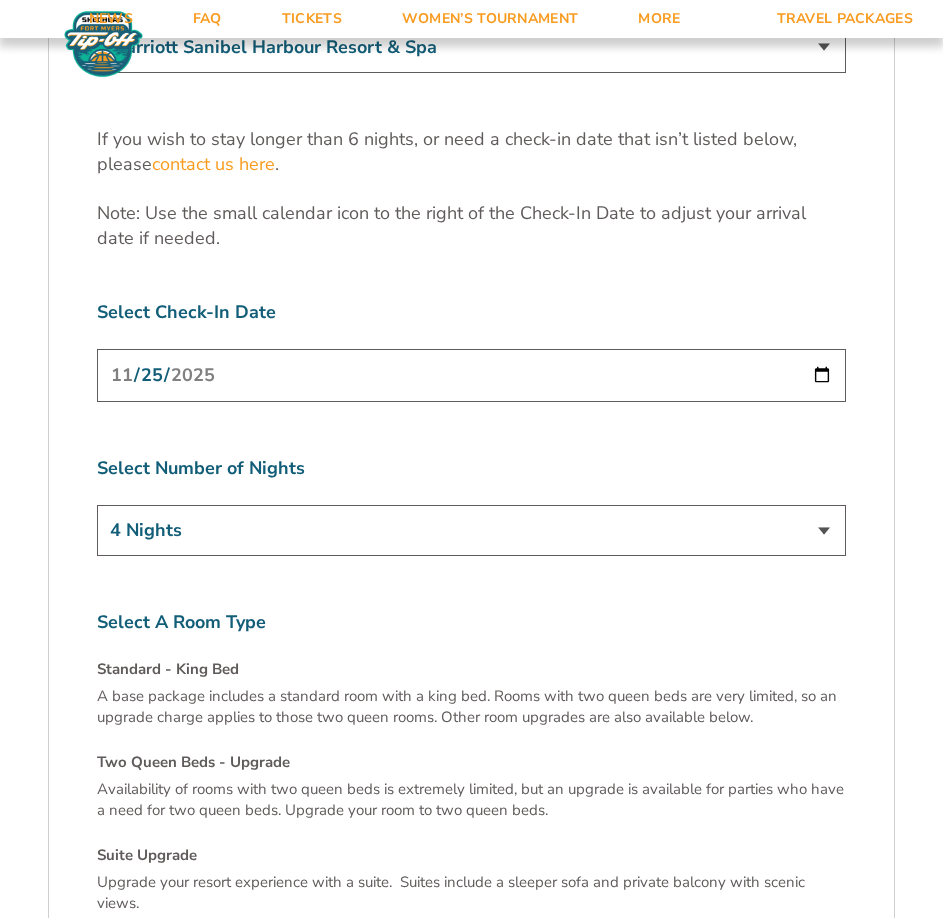 click on "3 Nights
4 Nights
5 Nights
6 Nights" at bounding box center (471, 530) 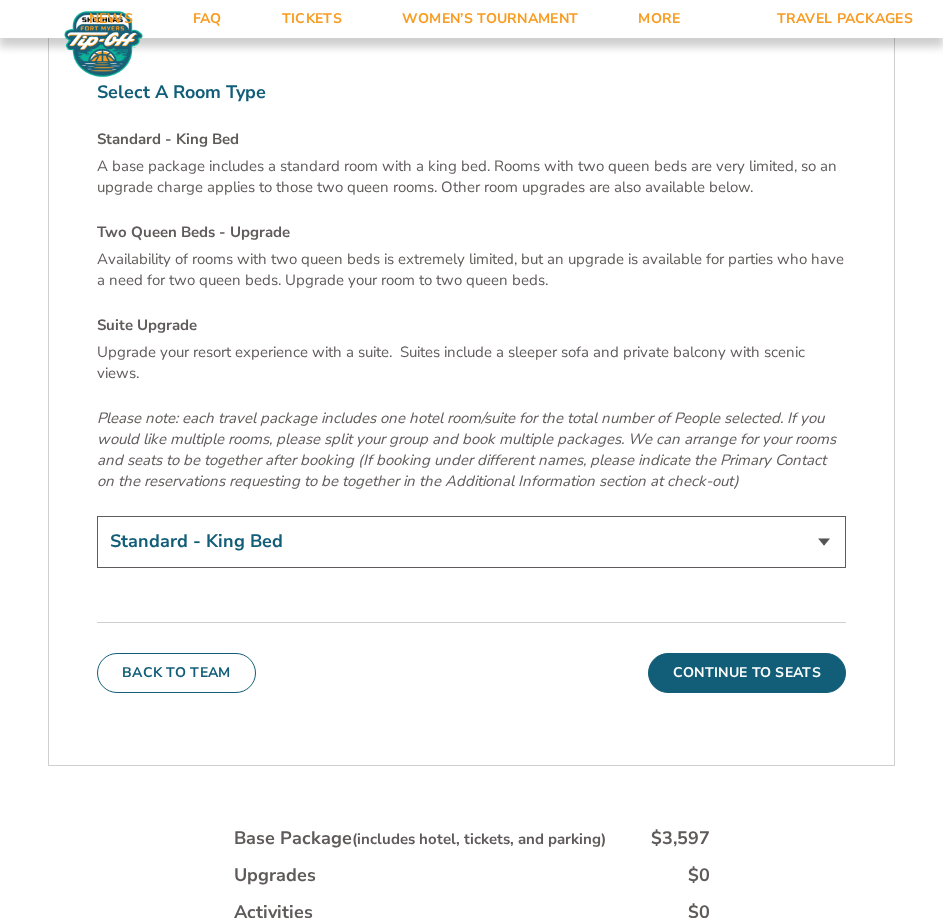 scroll, scrollTop: 6794, scrollLeft: 0, axis: vertical 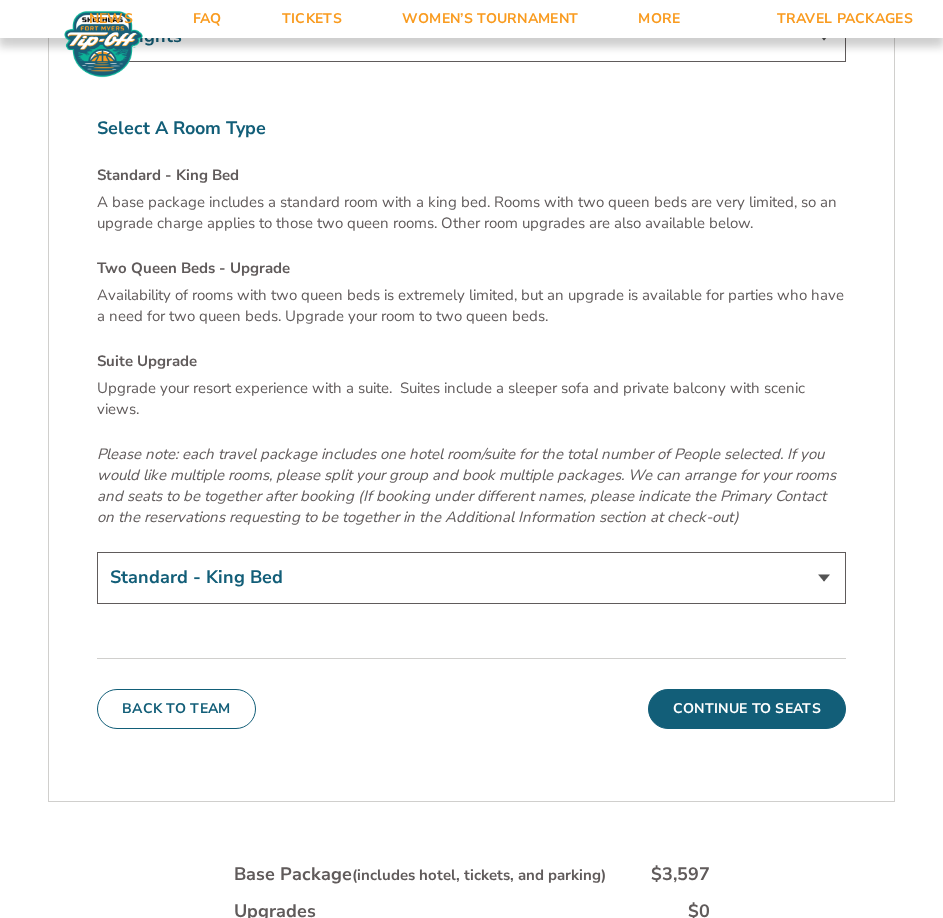 click on "Standard - King Bed Two Queen Beds - Upgrade (+$15 per night) Suite Upgrade (+$175 per night)" at bounding box center [471, 577] 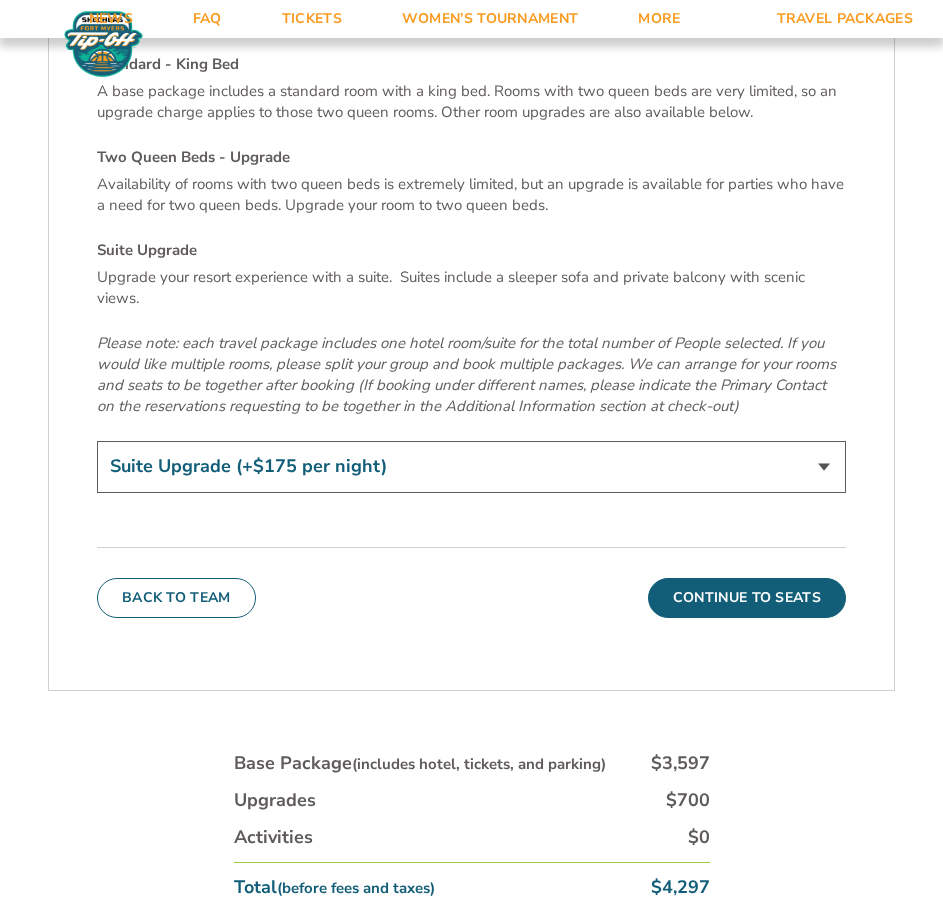 scroll, scrollTop: 6894, scrollLeft: 0, axis: vertical 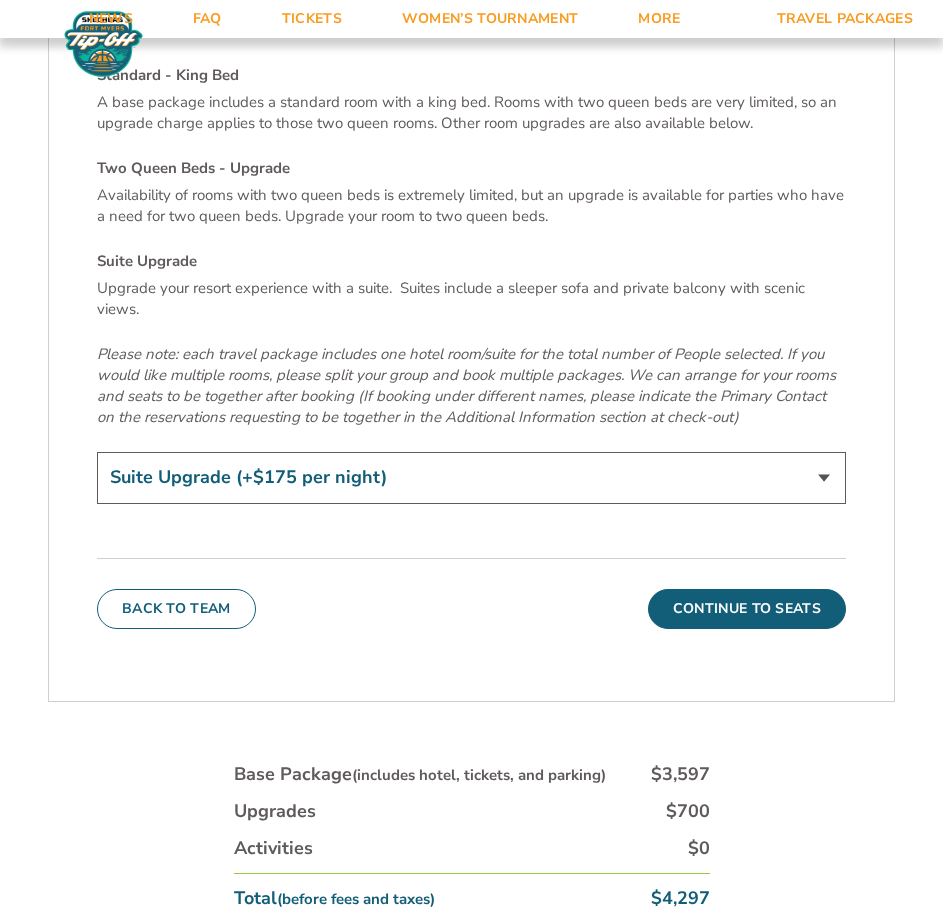 drag, startPoint x: 708, startPoint y: 658, endPoint x: 709, endPoint y: 644, distance: 14.035668 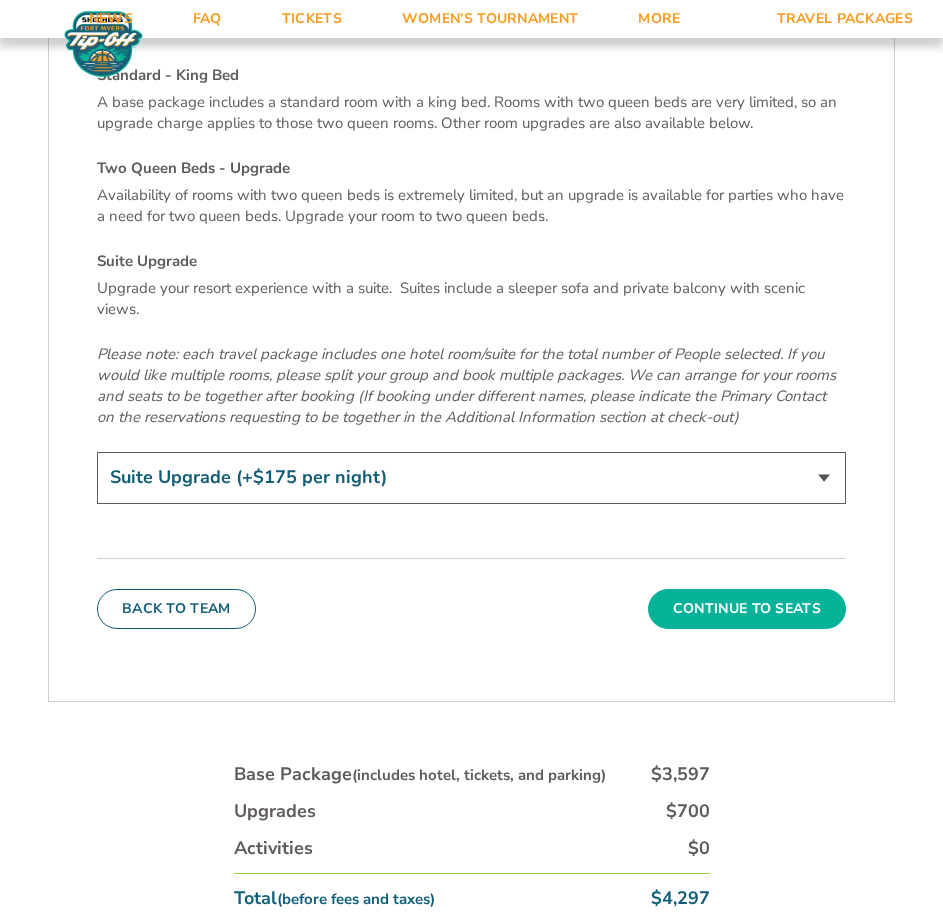 click on "Continue To Seats" at bounding box center (747, 609) 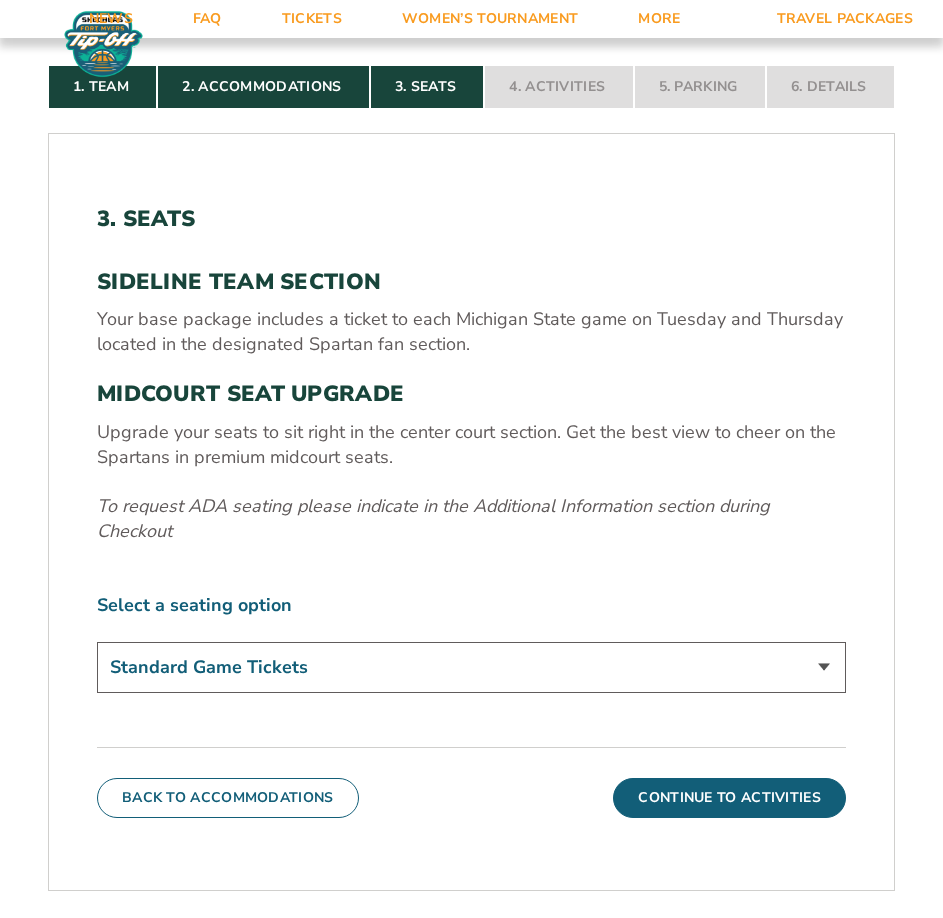 scroll, scrollTop: 834, scrollLeft: 0, axis: vertical 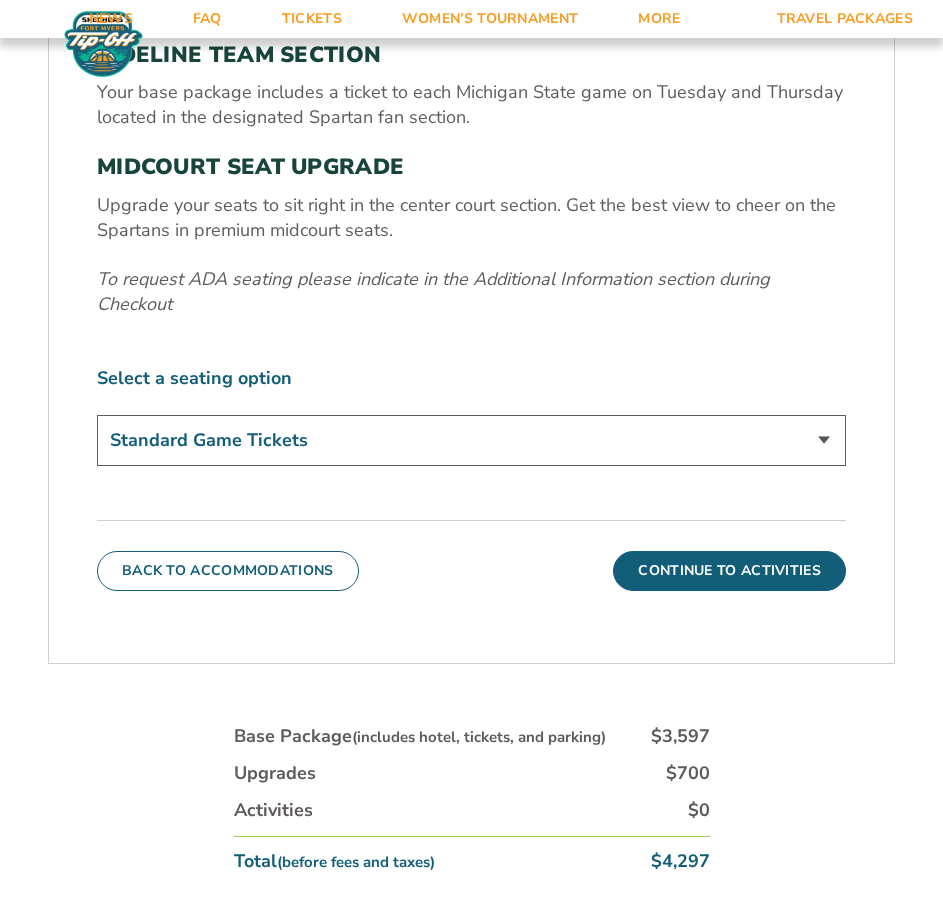click on "Standard Game Tickets
Midcourt Seat Upgrade (+$140 per person)" at bounding box center [471, 440] 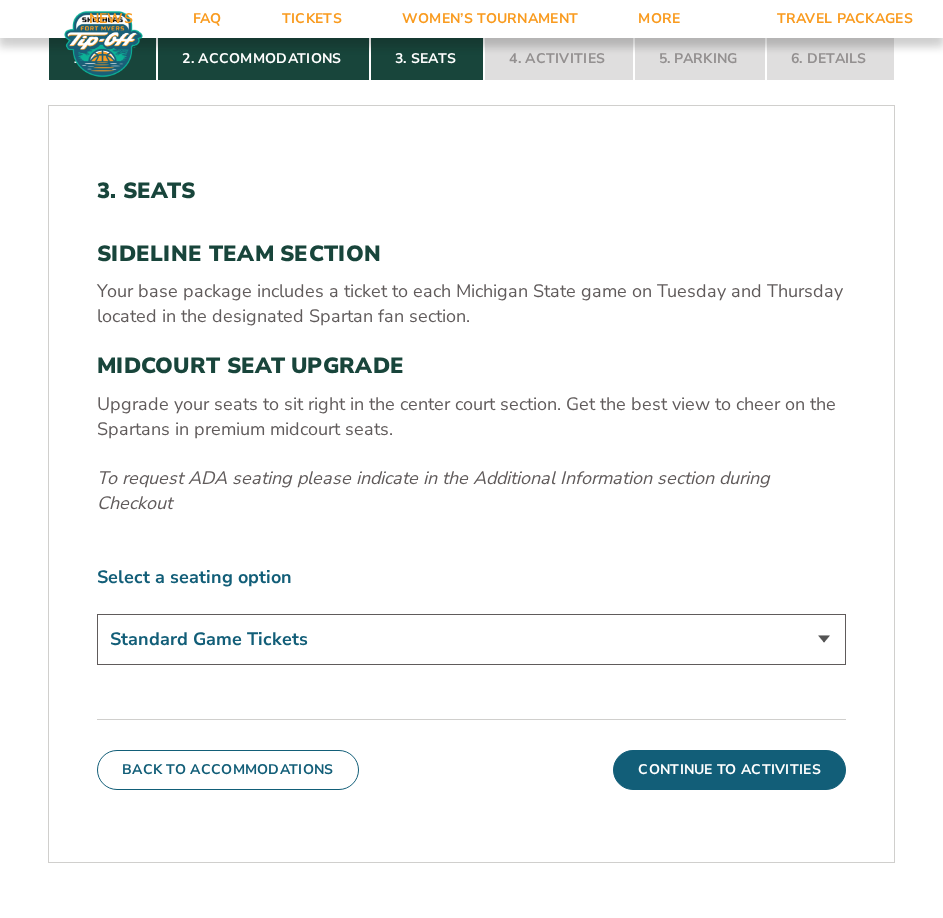 scroll, scrollTop: 634, scrollLeft: 0, axis: vertical 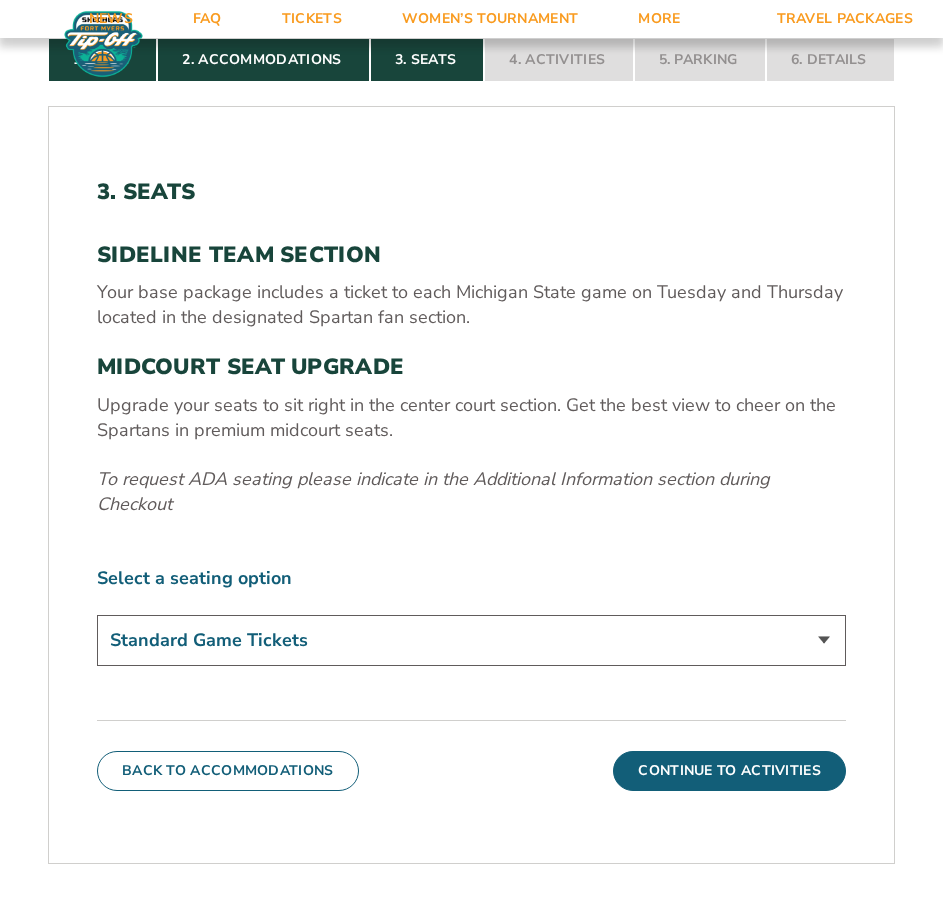 click on "Standard Game Tickets
Midcourt Seat Upgrade (+$140 per person)" at bounding box center [471, 640] 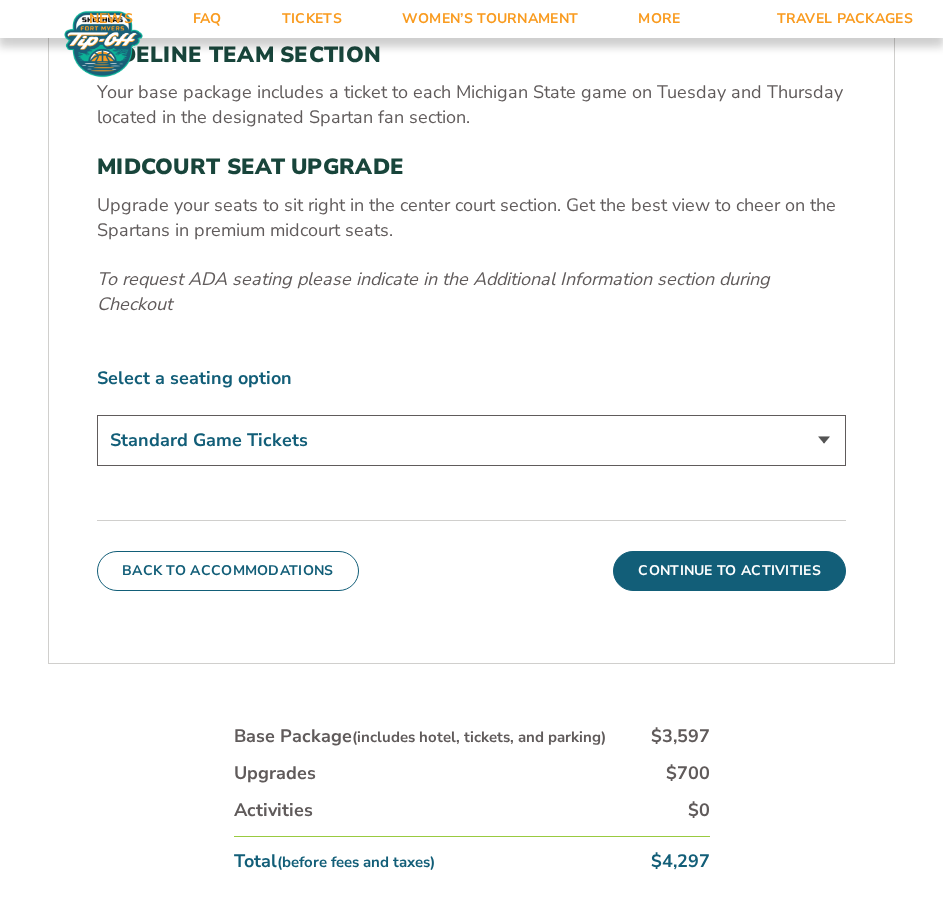 click on "Continue To Activities" at bounding box center (729, 571) 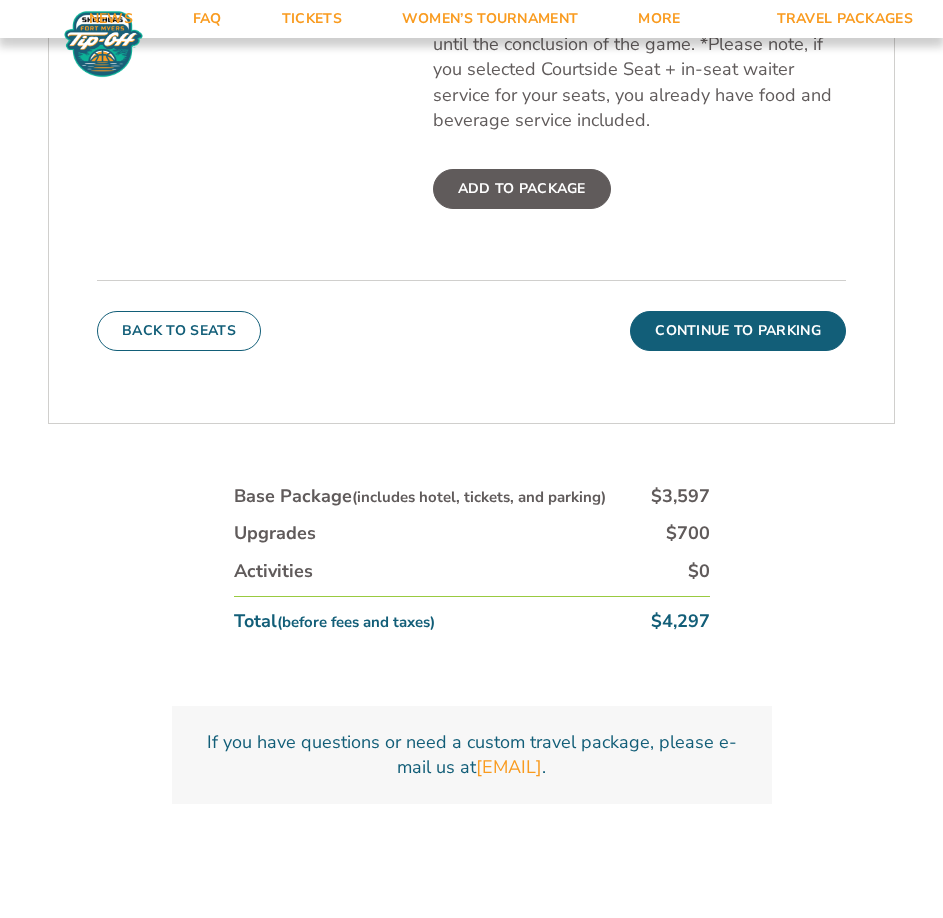 scroll, scrollTop: 1134, scrollLeft: 0, axis: vertical 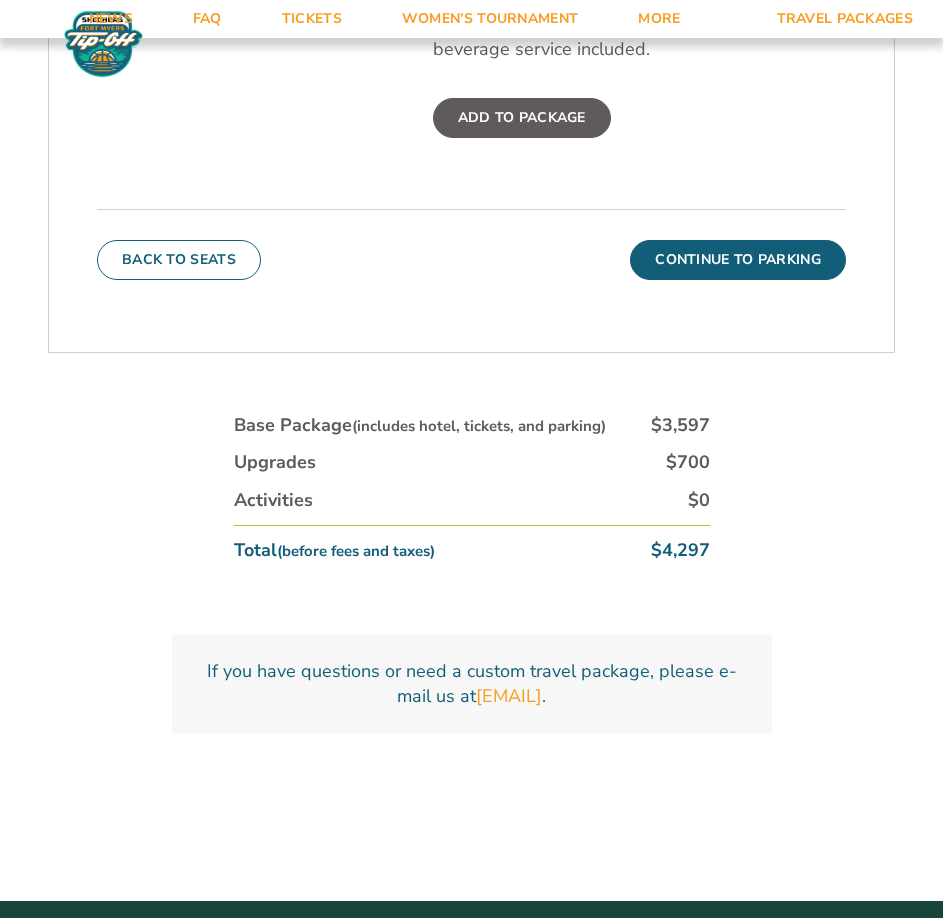 click on "Continue To Parking" at bounding box center (738, 260) 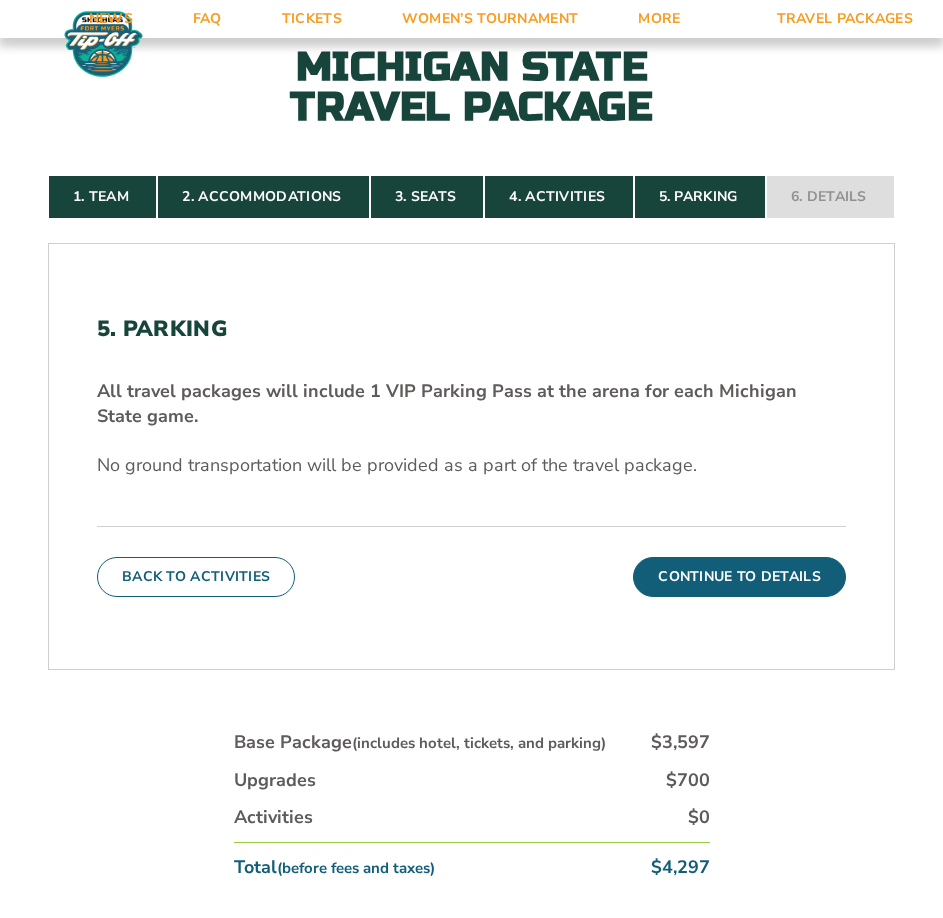 scroll, scrollTop: 434, scrollLeft: 0, axis: vertical 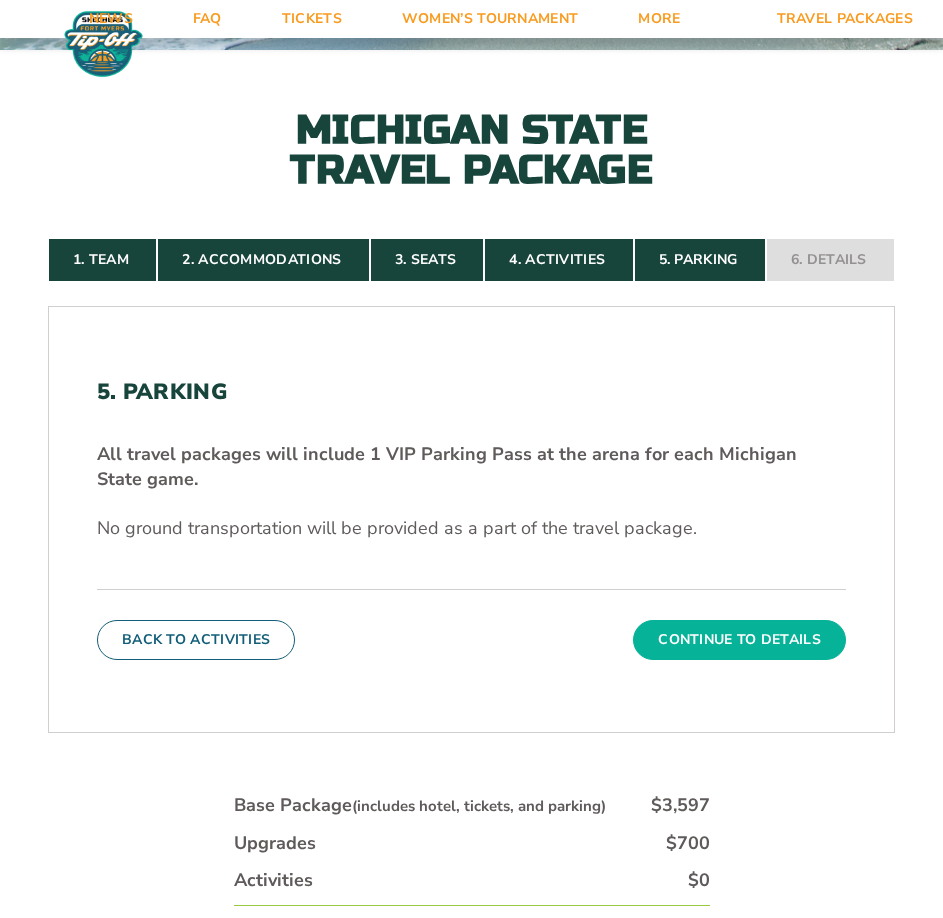 click on "Continue To Details" at bounding box center [739, 640] 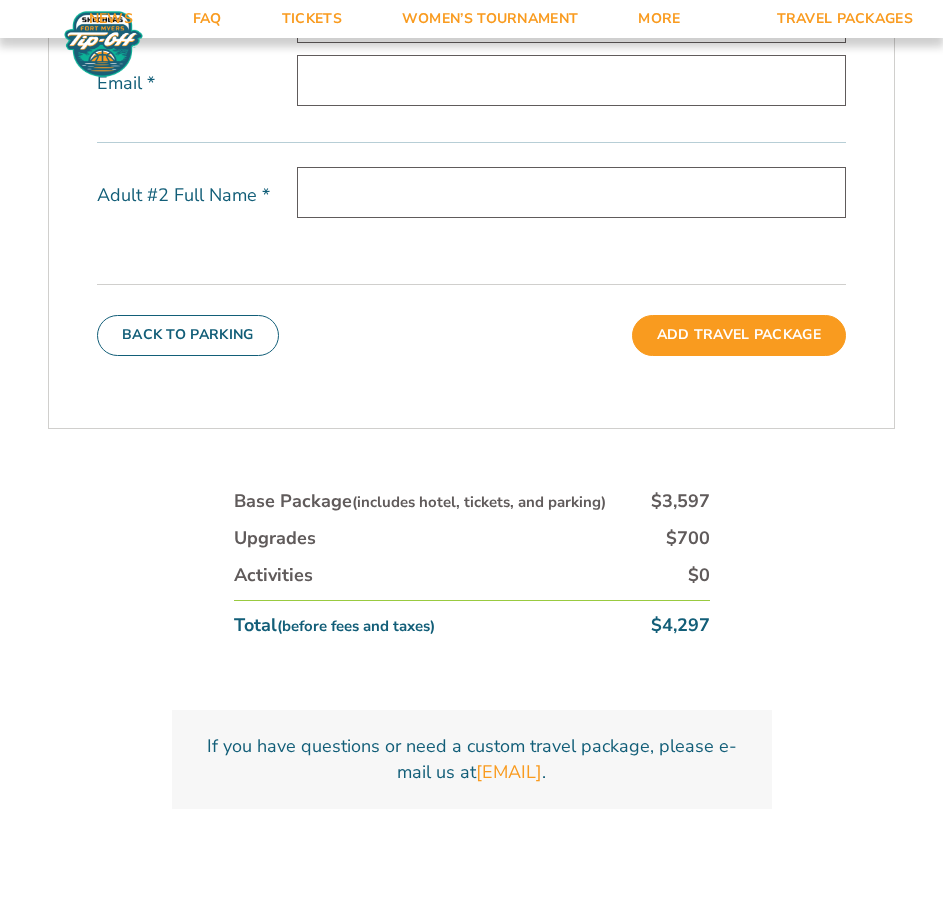 scroll, scrollTop: 734, scrollLeft: 0, axis: vertical 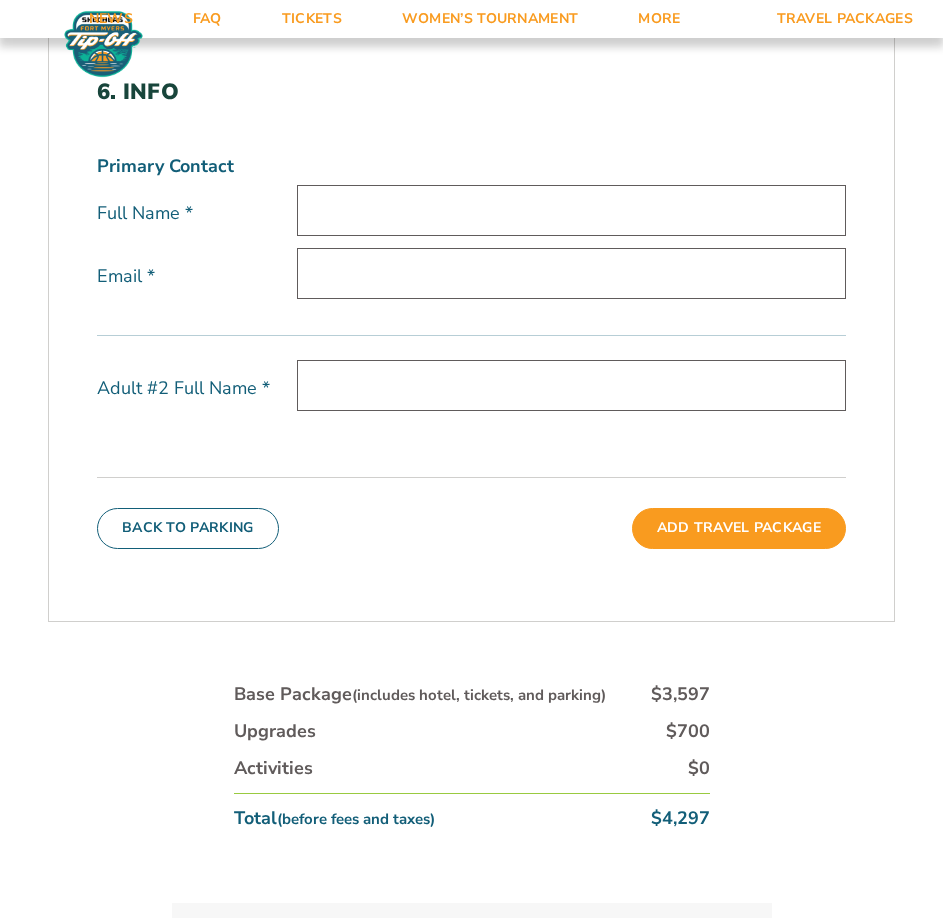 click at bounding box center (571, 210) 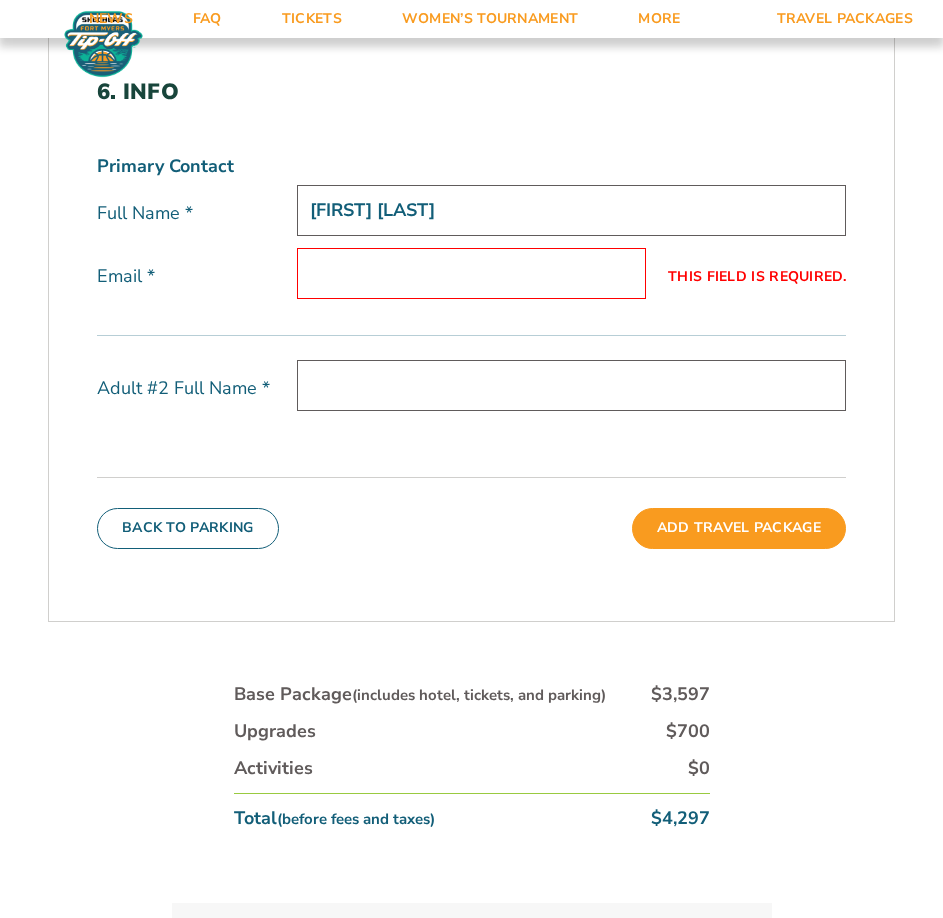 click on "[FIRST] [LAST]" at bounding box center (571, 210) 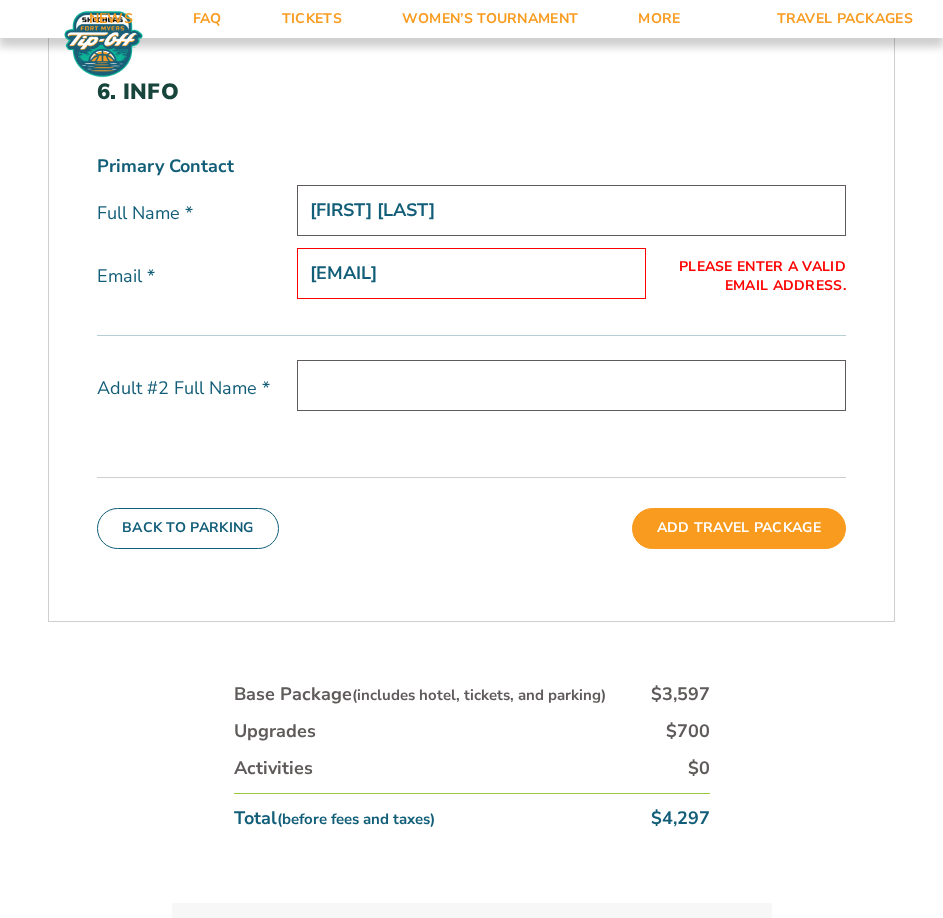 type on "[EMAIL]" 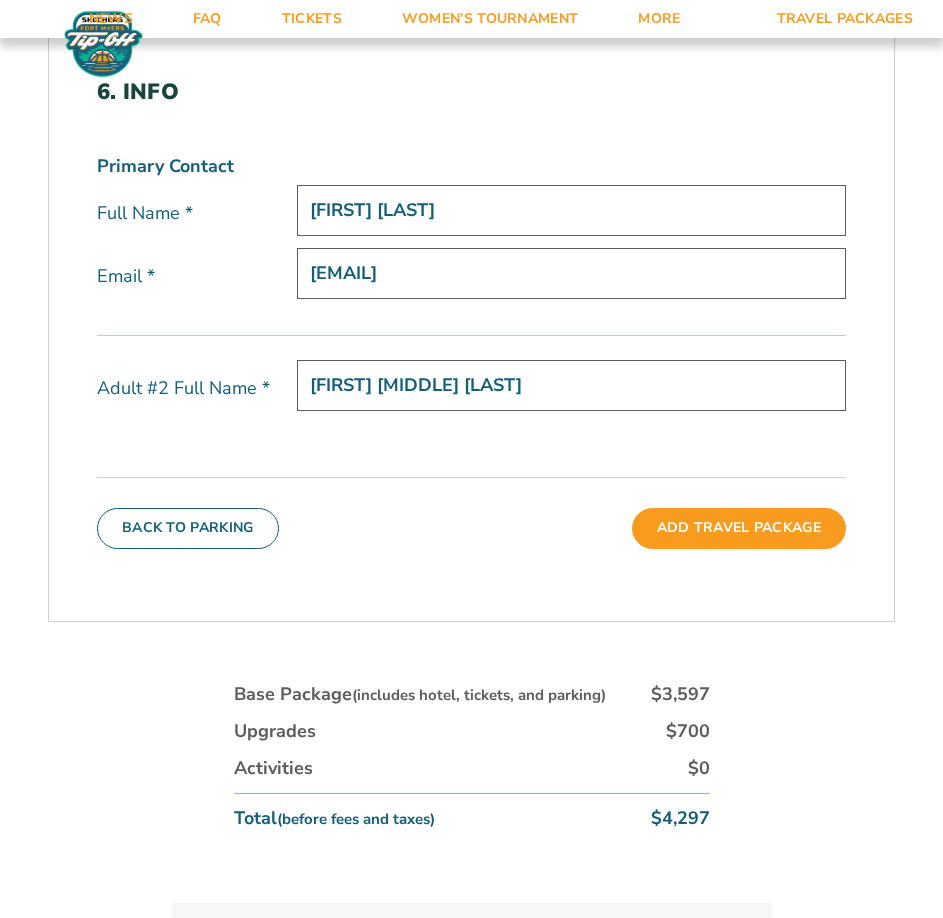 type on "[FIRST] [MIDDLE] [LAST]" 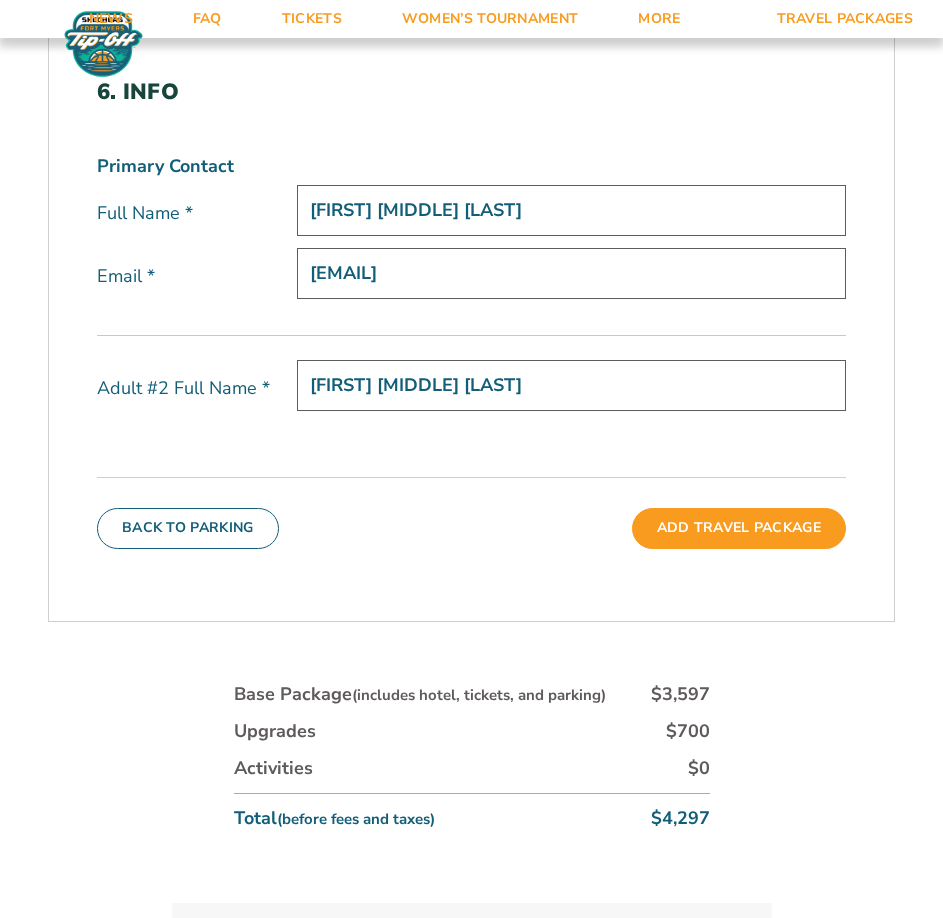 type on "[FIRST] [MIDDLE] [LAST]" 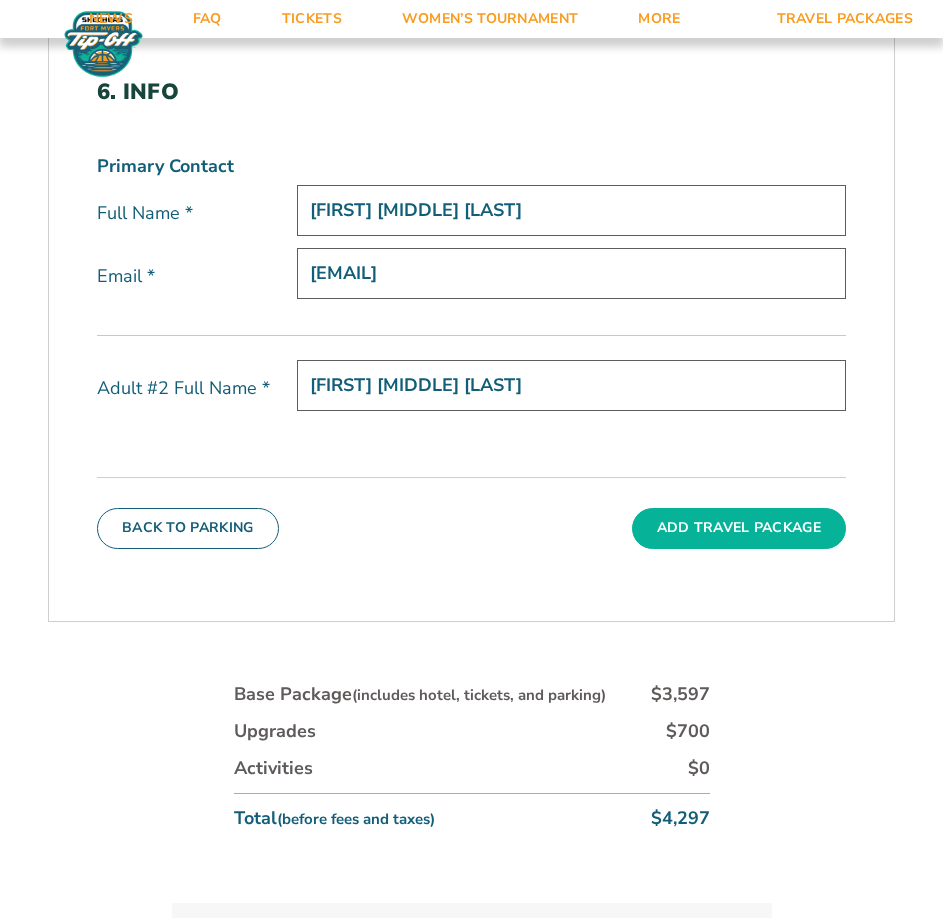 click on "Add Travel Package" at bounding box center (739, 528) 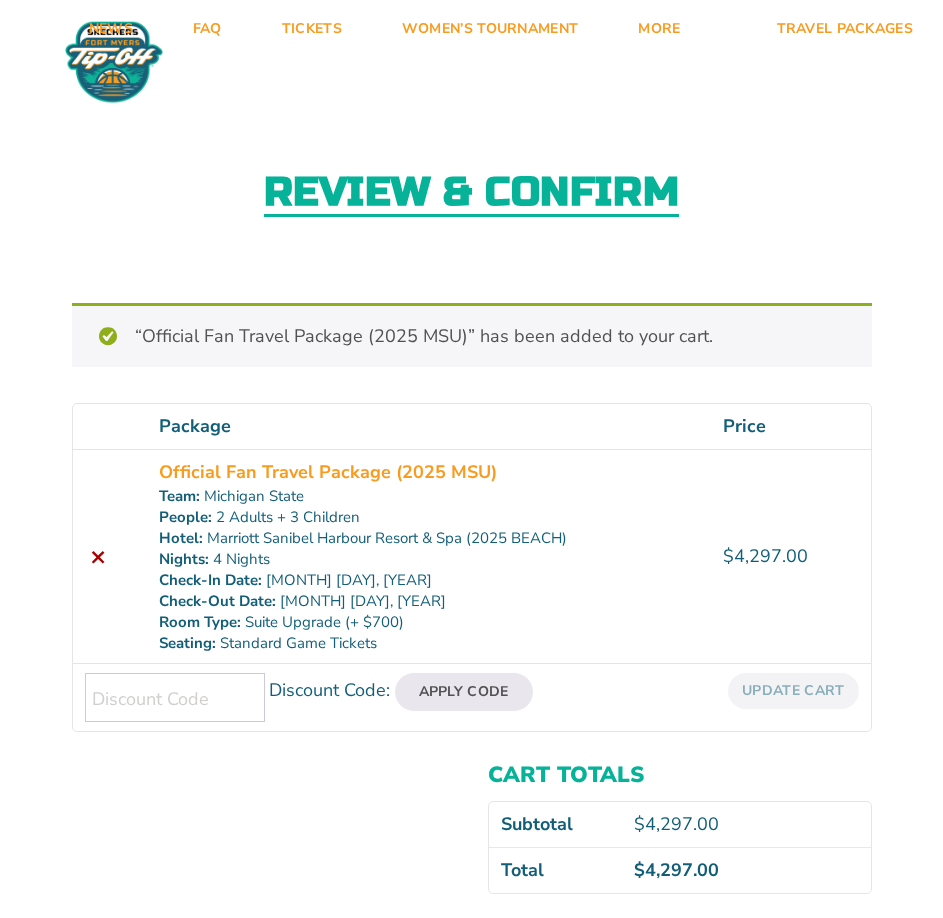 scroll, scrollTop: 0, scrollLeft: 0, axis: both 